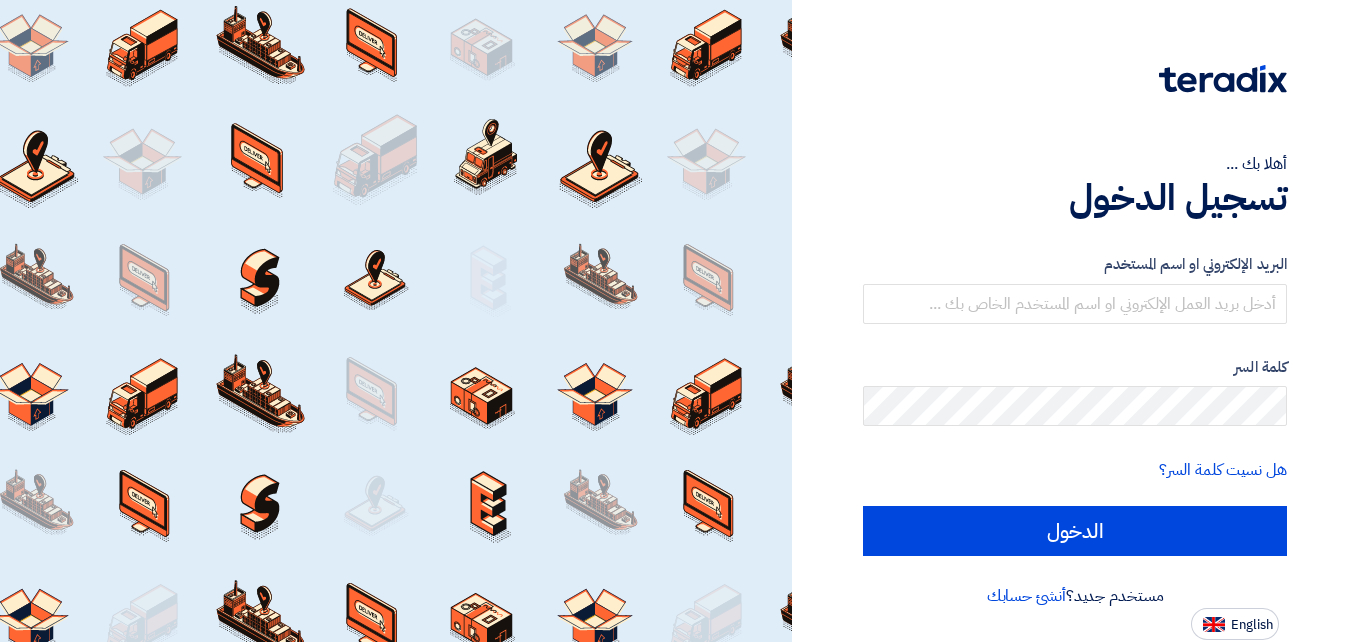 scroll, scrollTop: 0, scrollLeft: 0, axis: both 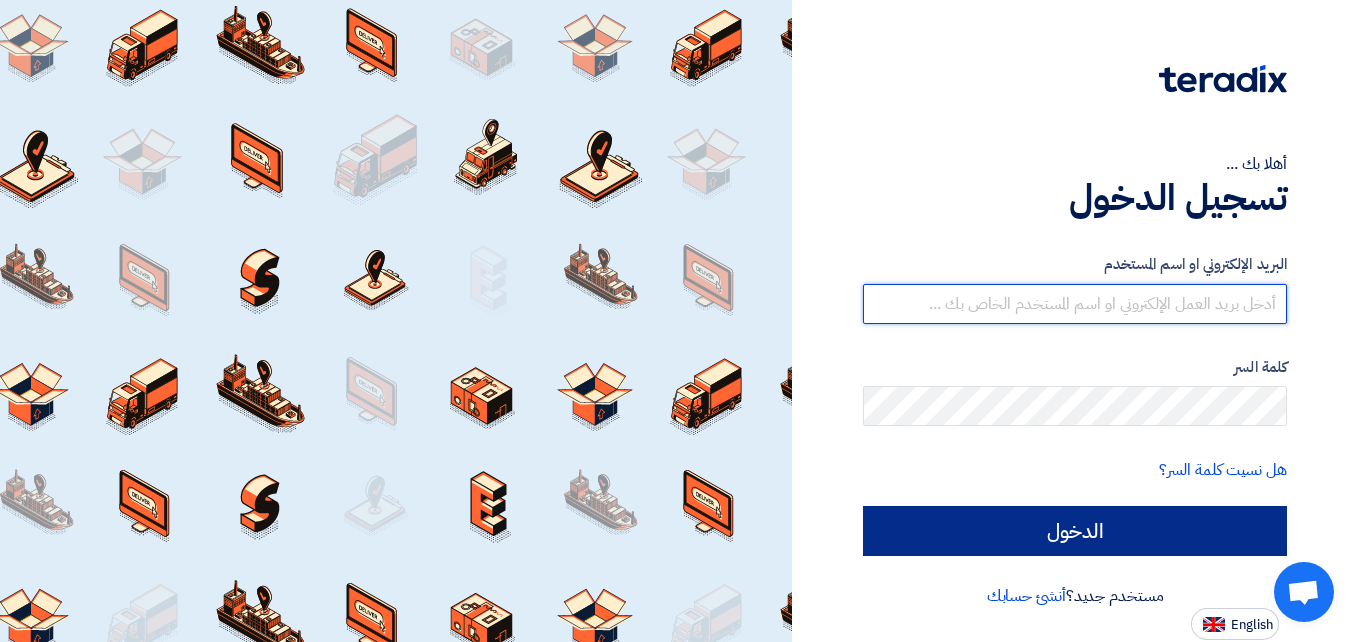 type on "[EMAIL]" 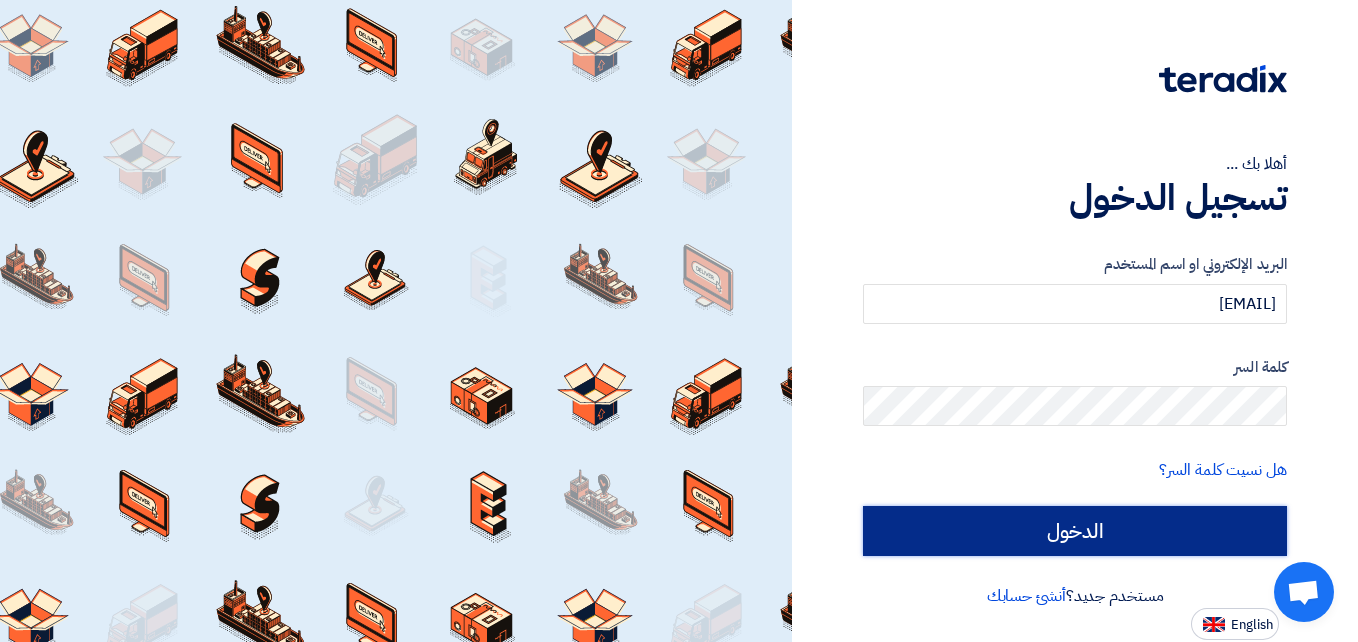 click on "الدخول" 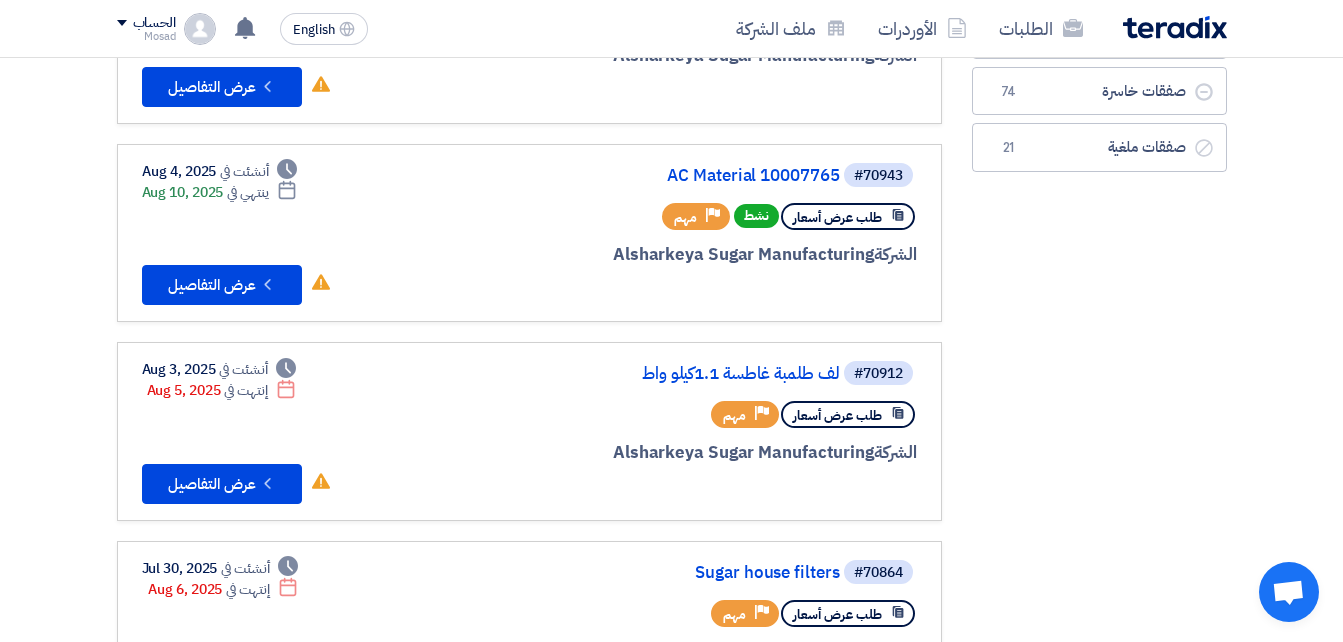 scroll, scrollTop: 0, scrollLeft: 0, axis: both 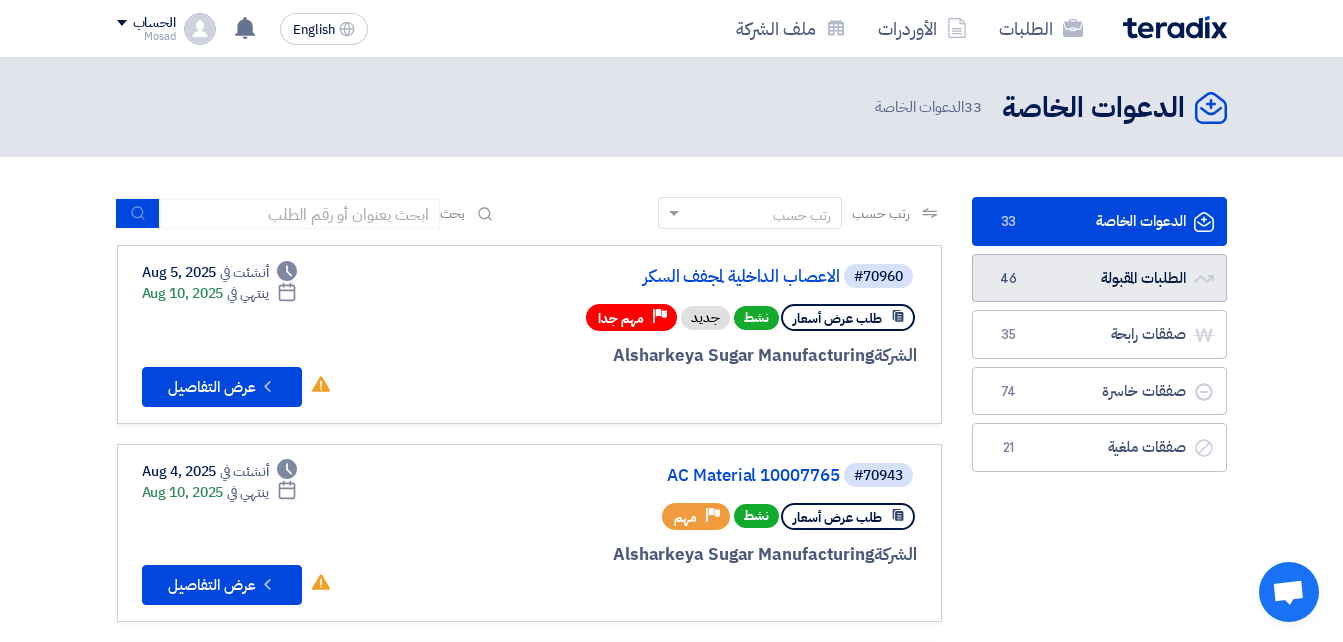 click on "الطلبات المقبولة
الطلبات المقبولة
46" 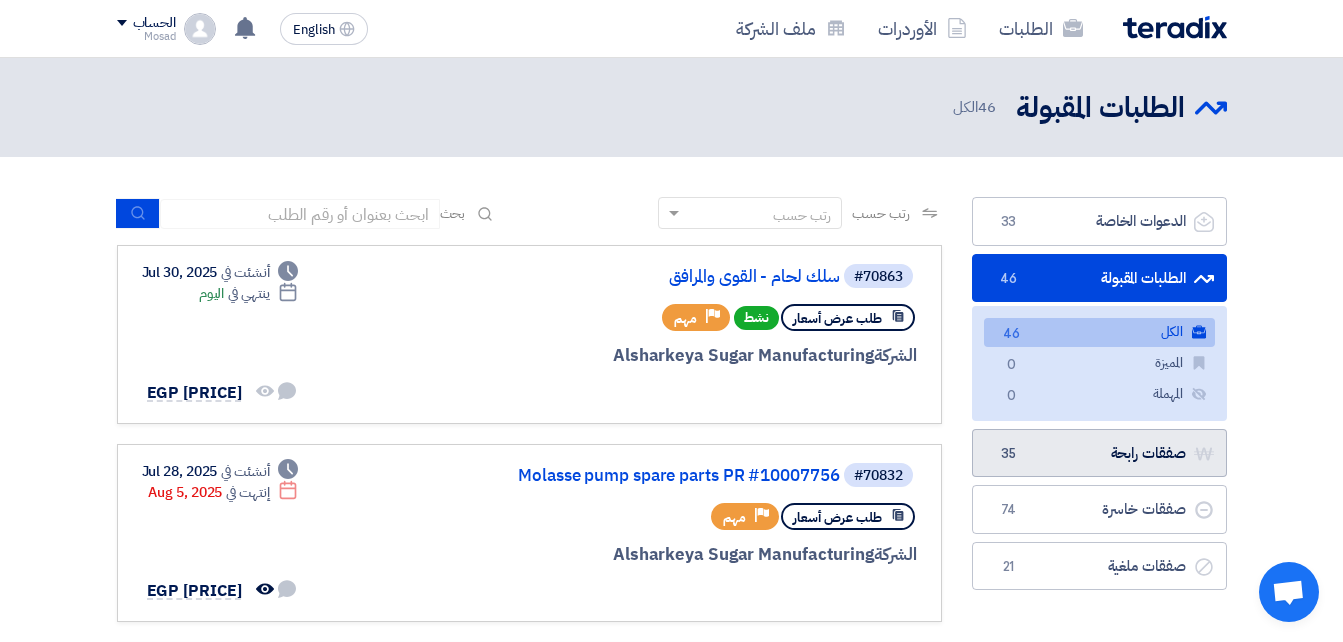 click on "صفقات رابحة
صفقات رابحة
35" 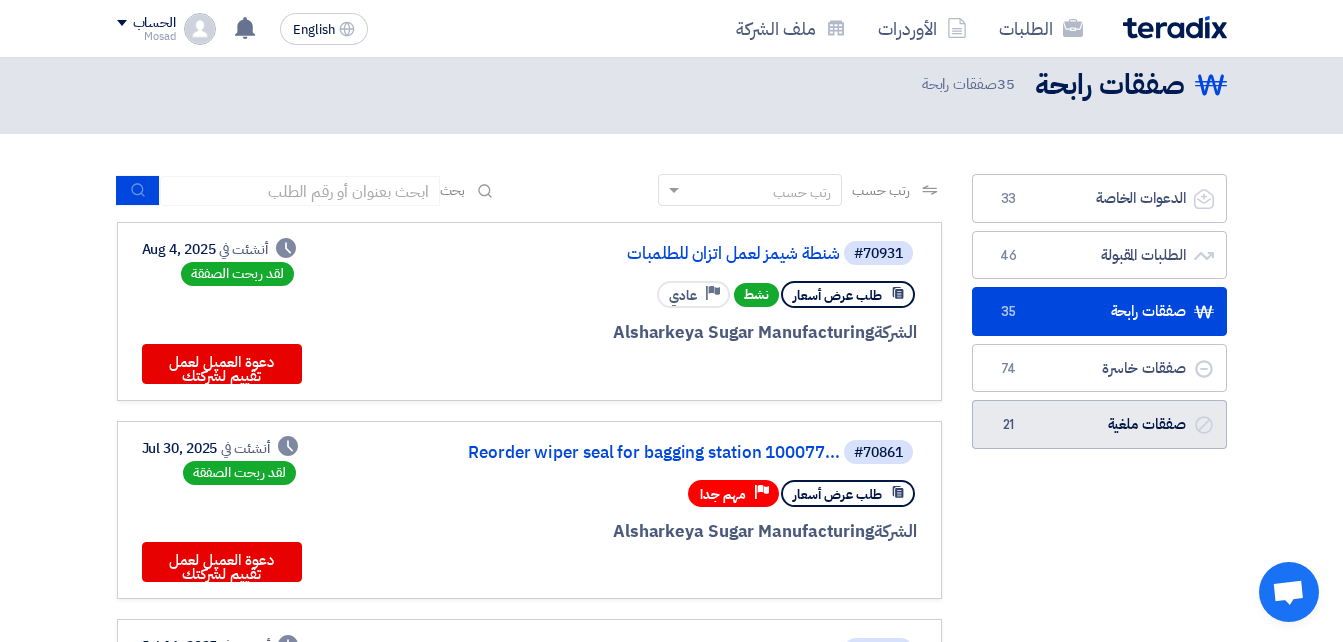 scroll, scrollTop: 0, scrollLeft: 0, axis: both 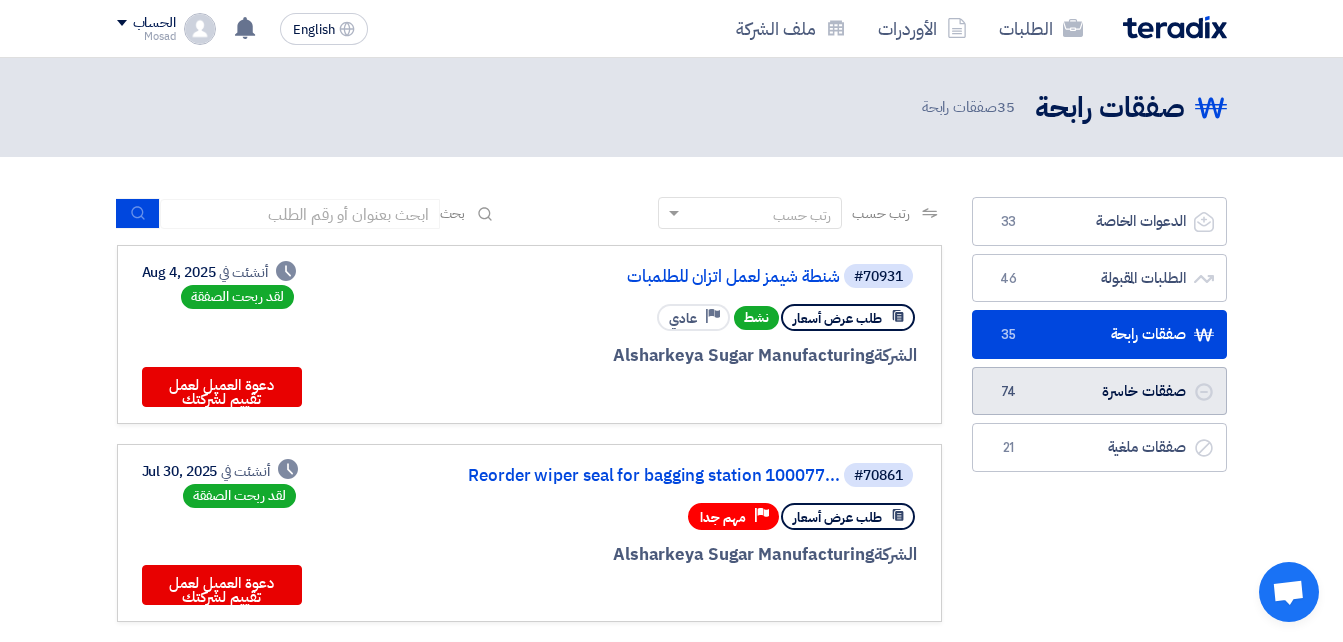 click on "صفقات خاسرة
صفقات خاسرة
74" 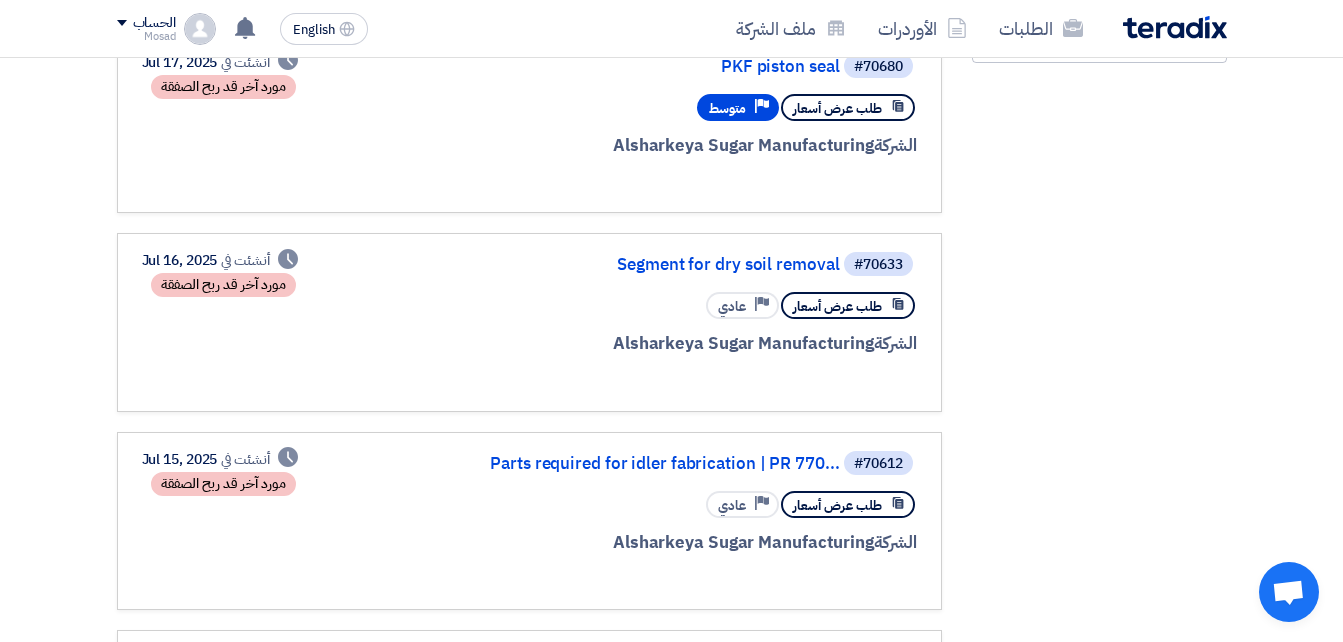 scroll, scrollTop: 0, scrollLeft: 0, axis: both 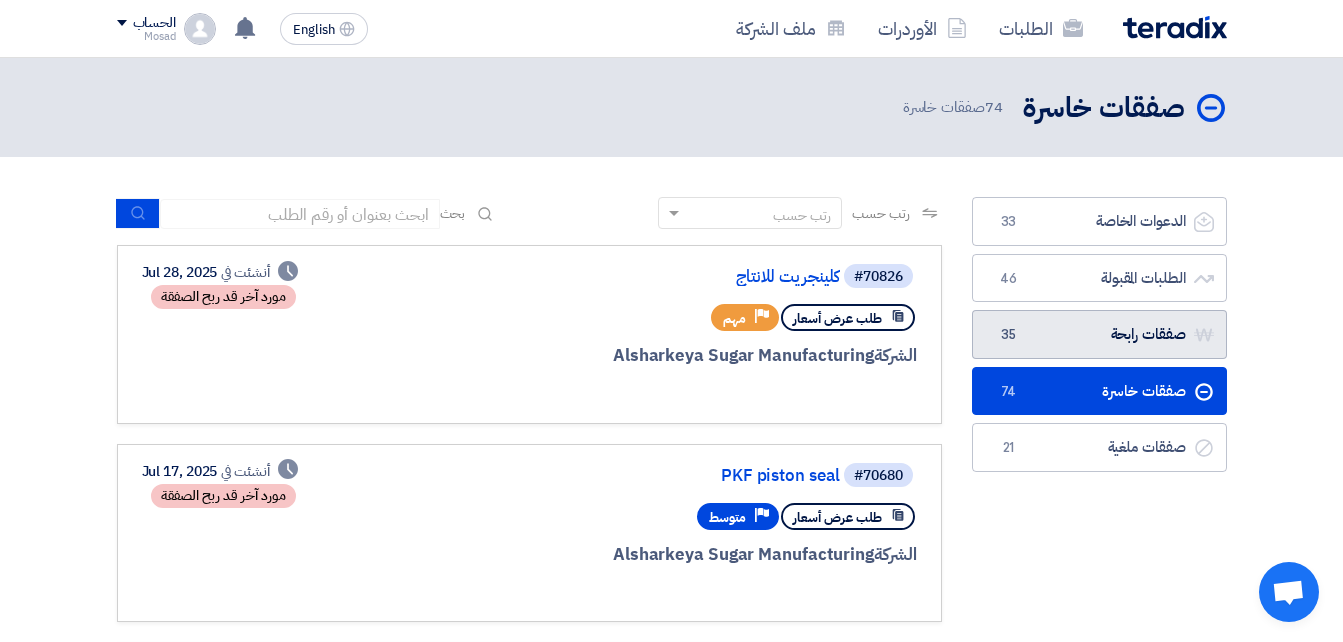 click on "صفقات رابحة
صفقات رابحة
35" 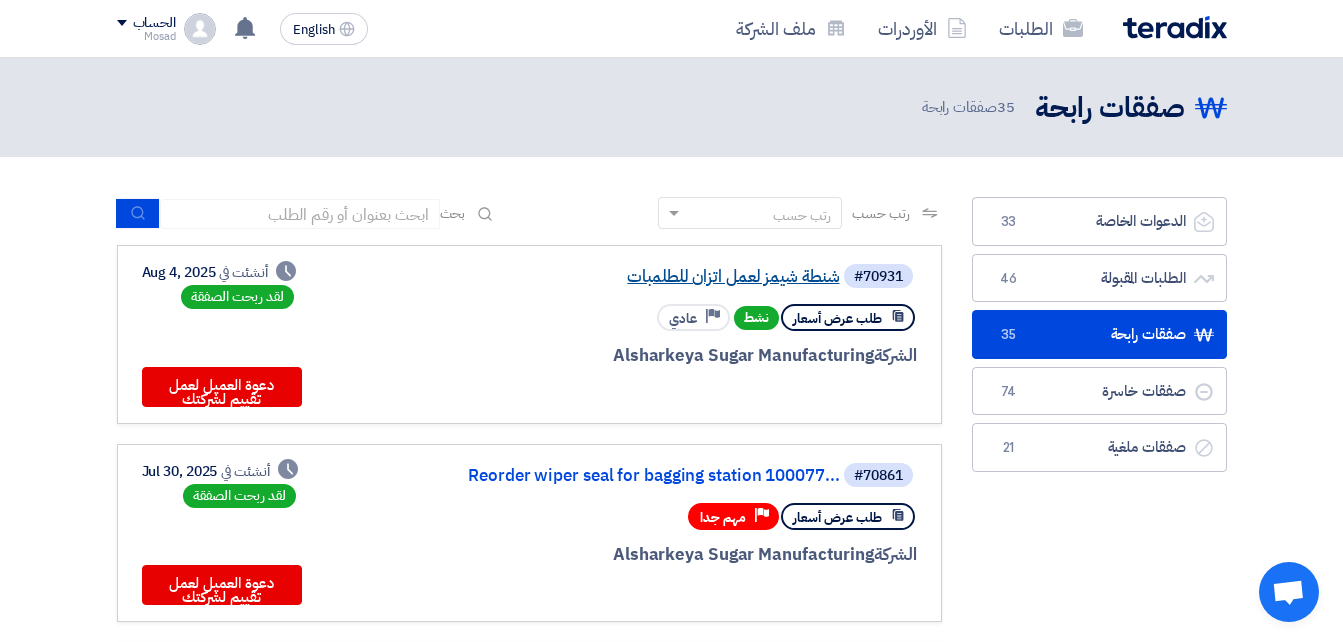 click on "شنطة شيمز لعمل اتزان للطلمبات" 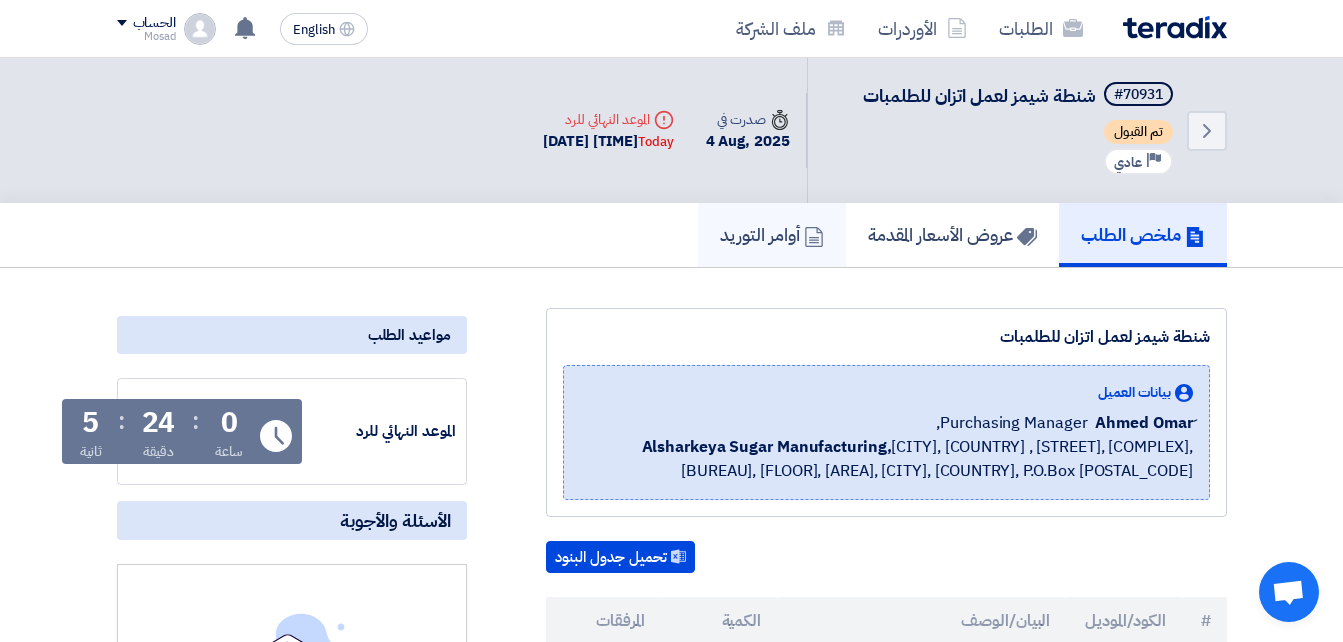 click on "أوامر التوريد" 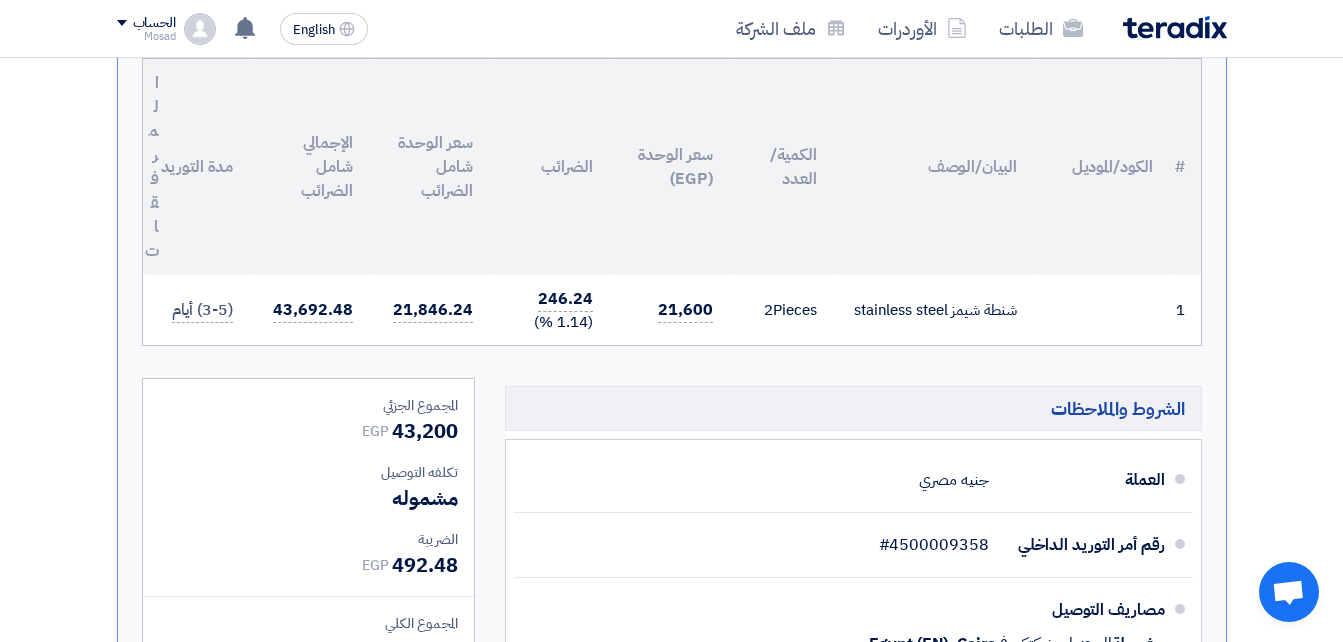 scroll, scrollTop: 500, scrollLeft: 0, axis: vertical 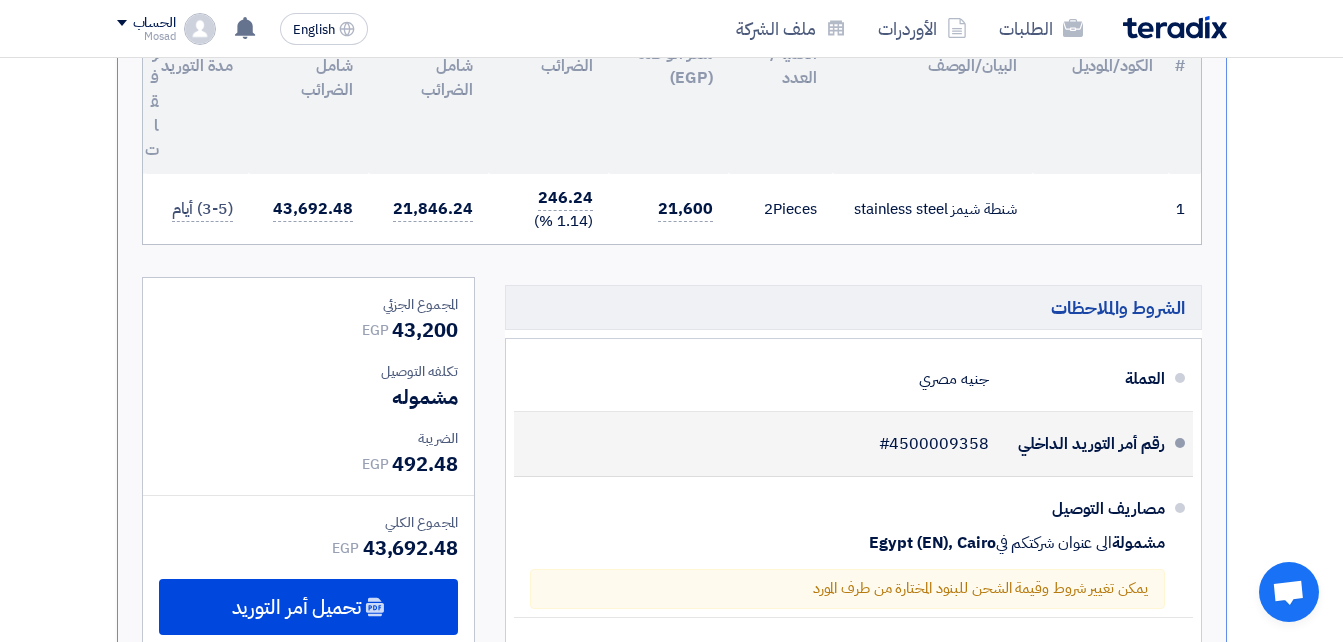 drag, startPoint x: 994, startPoint y: 434, endPoint x: 899, endPoint y: 449, distance: 96.17692 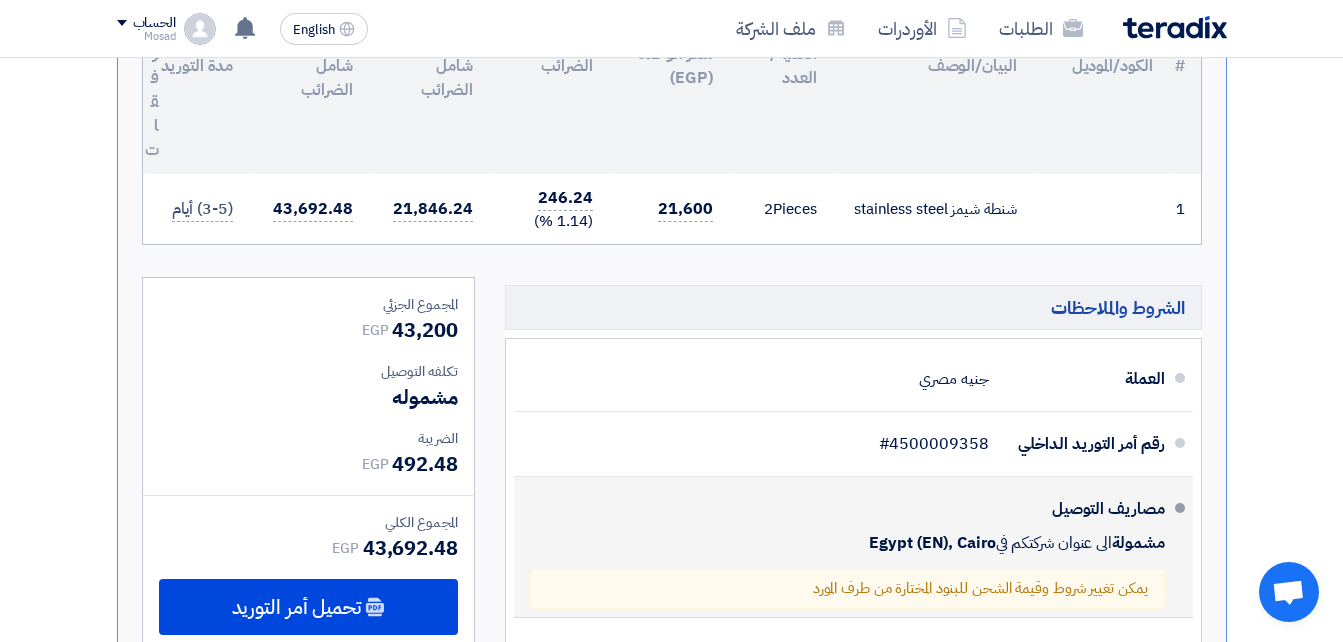 click on "مصاريف التوصيل
مشمولة
الى عنوان شركتكم في
[COUNTRY], [CITY]
يمكن تغيير شروط وقيمة الشحن للبنود المختارة من طرف المورد" at bounding box center [847, 547] 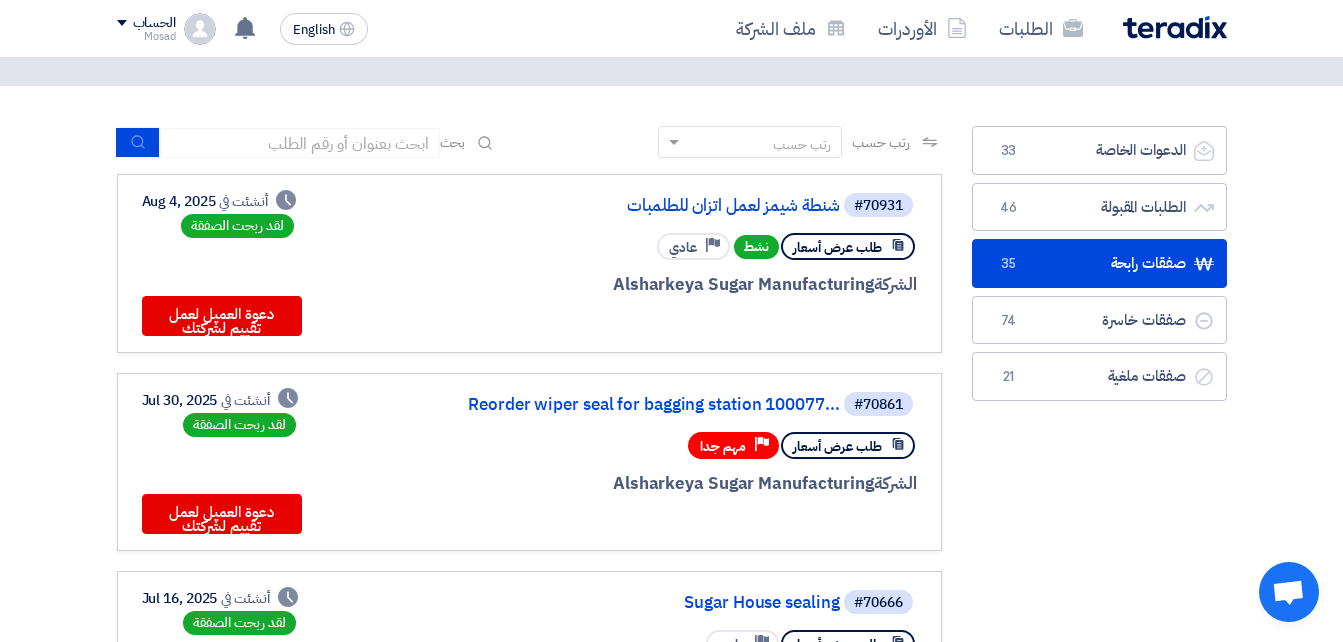 scroll, scrollTop: 100, scrollLeft: 0, axis: vertical 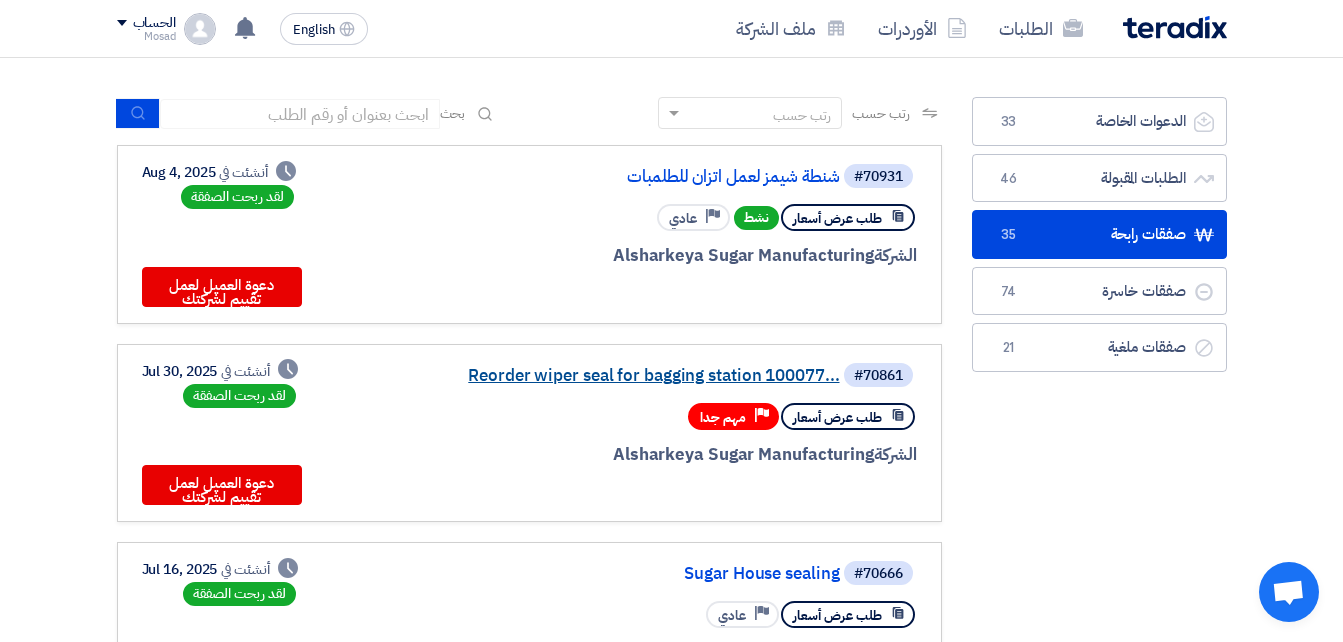 click on "Reorder wiper seal for bagging station 100077..." 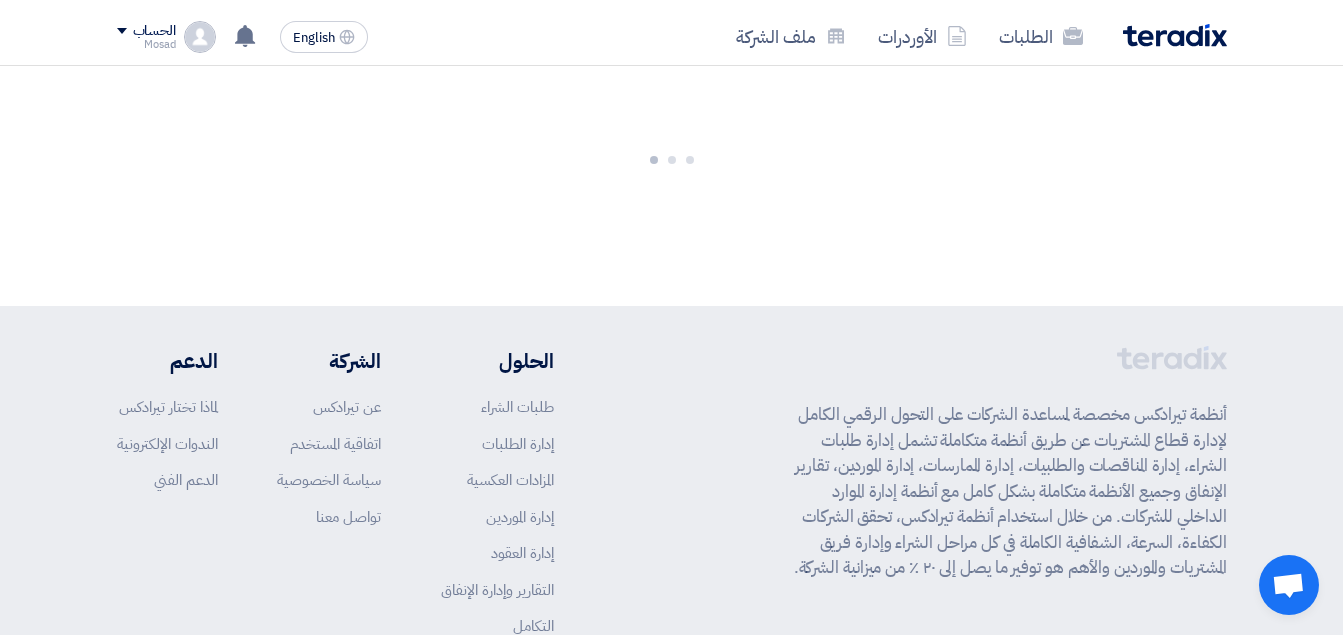 scroll, scrollTop: 0, scrollLeft: 0, axis: both 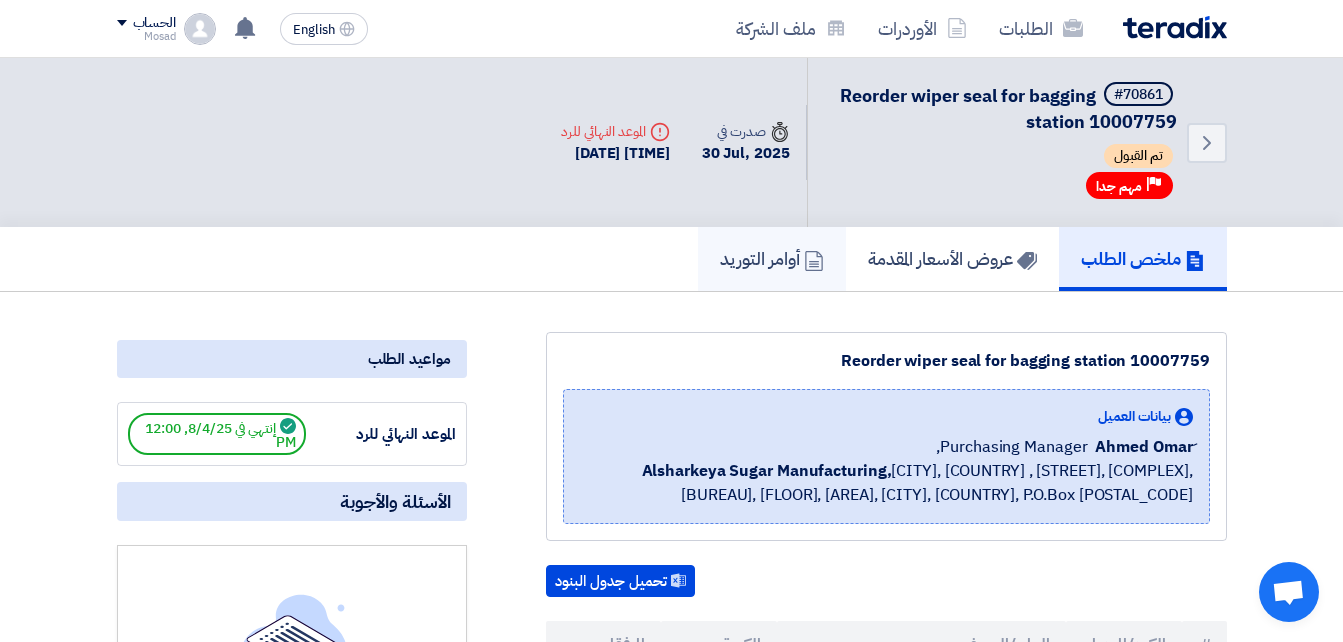 click on "أوامر التوريد" 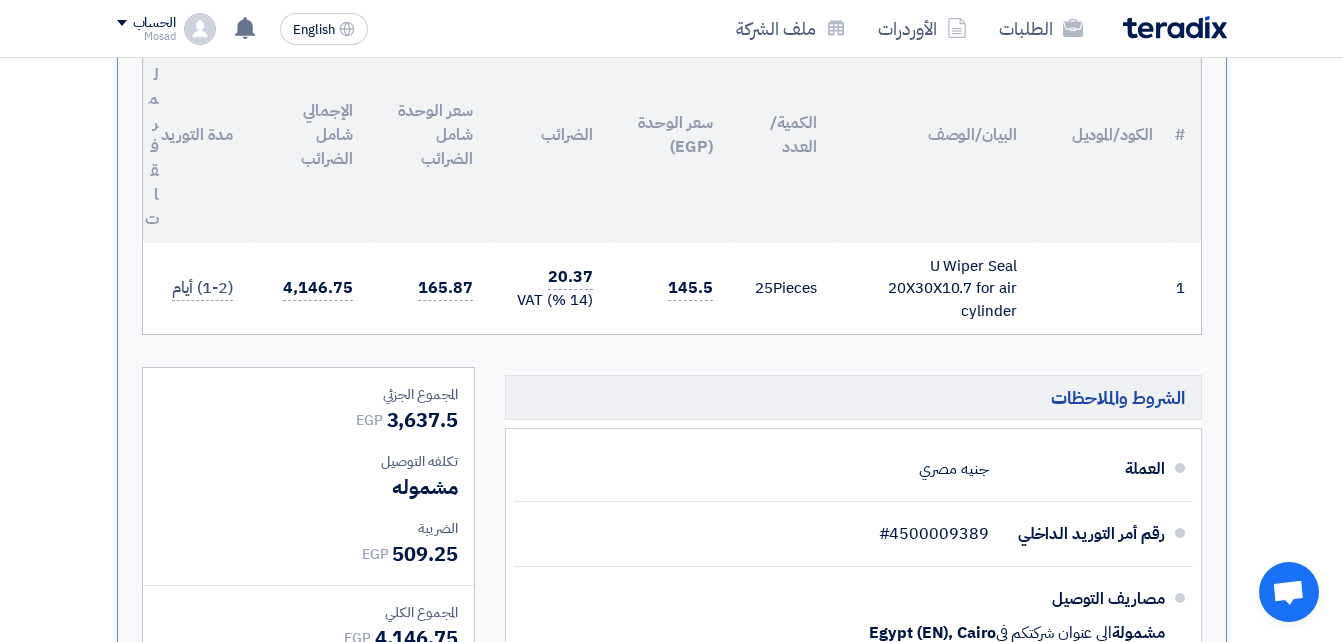 scroll, scrollTop: 500, scrollLeft: 0, axis: vertical 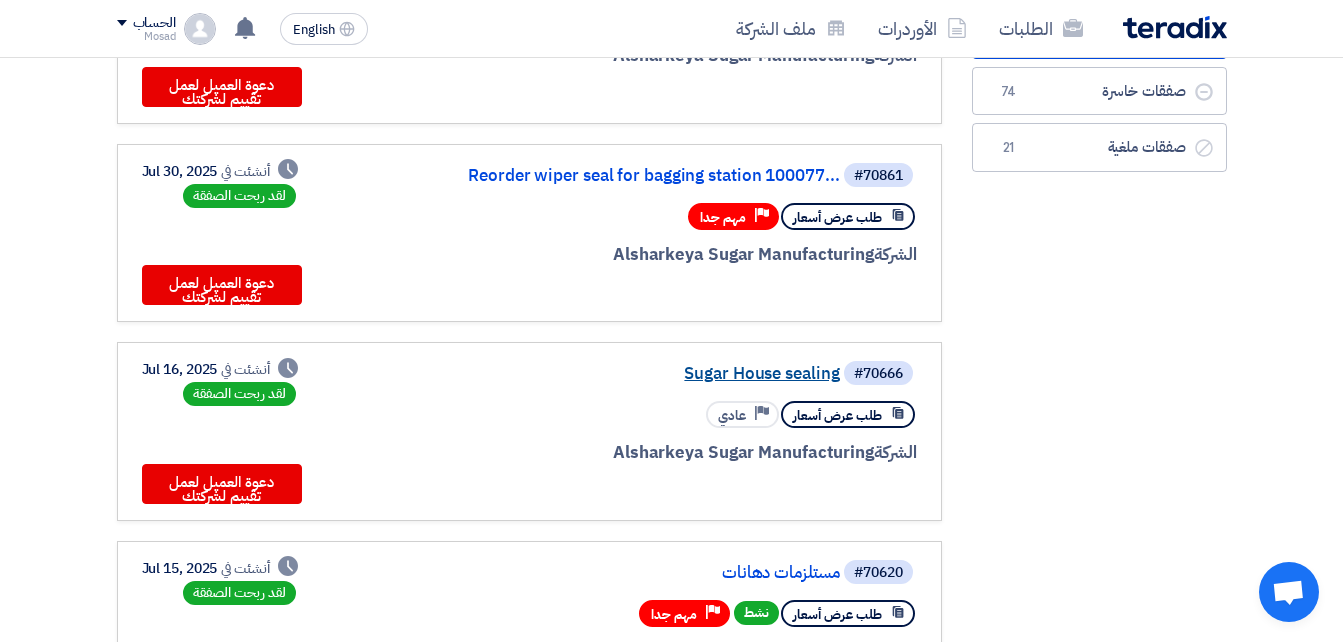 click on "Sugar House sealing" 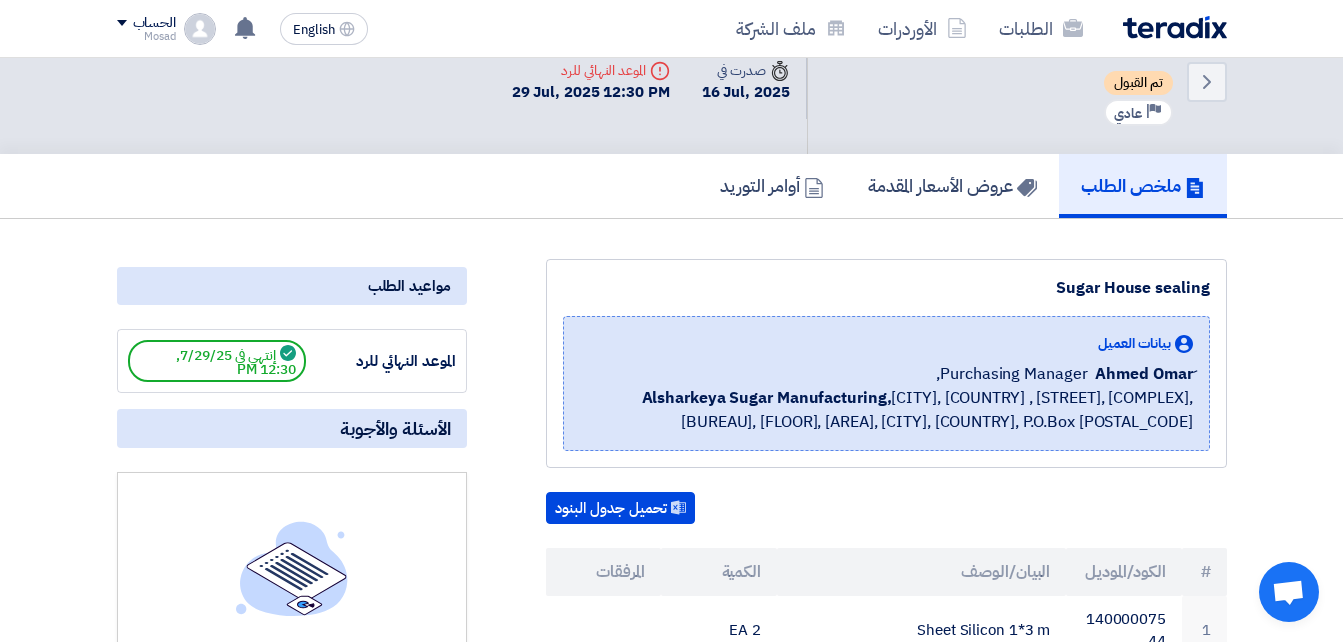 scroll, scrollTop: 0, scrollLeft: 0, axis: both 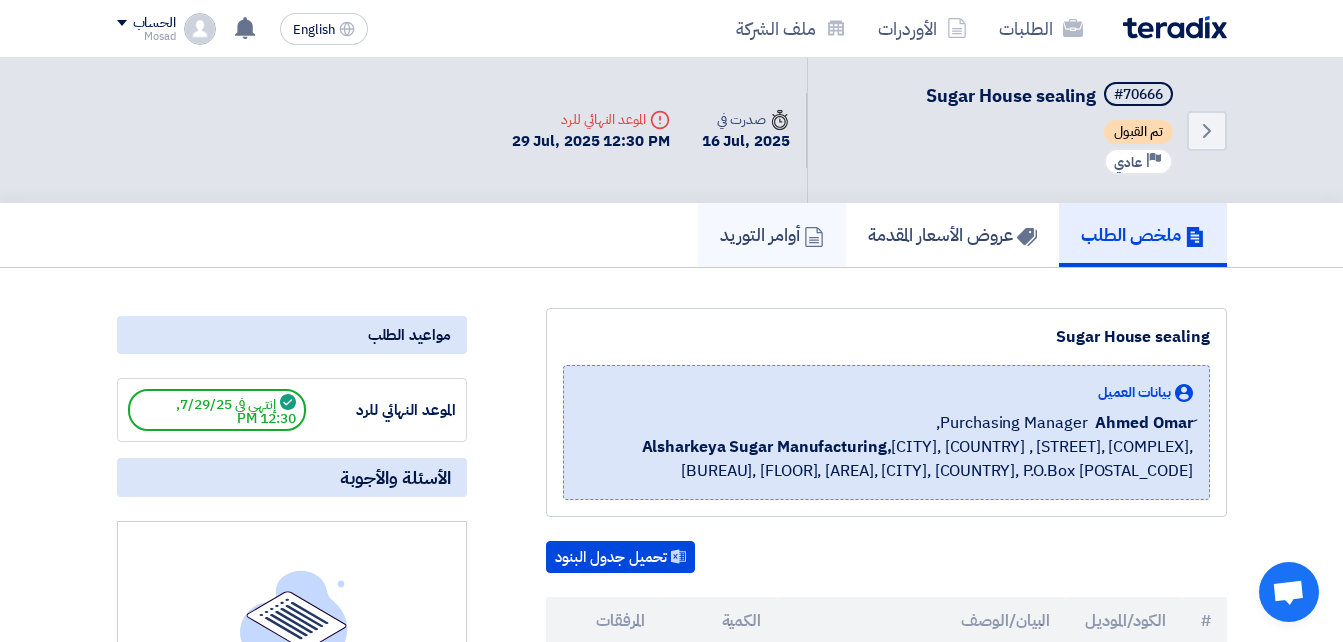 click on "أوامر التوريد" 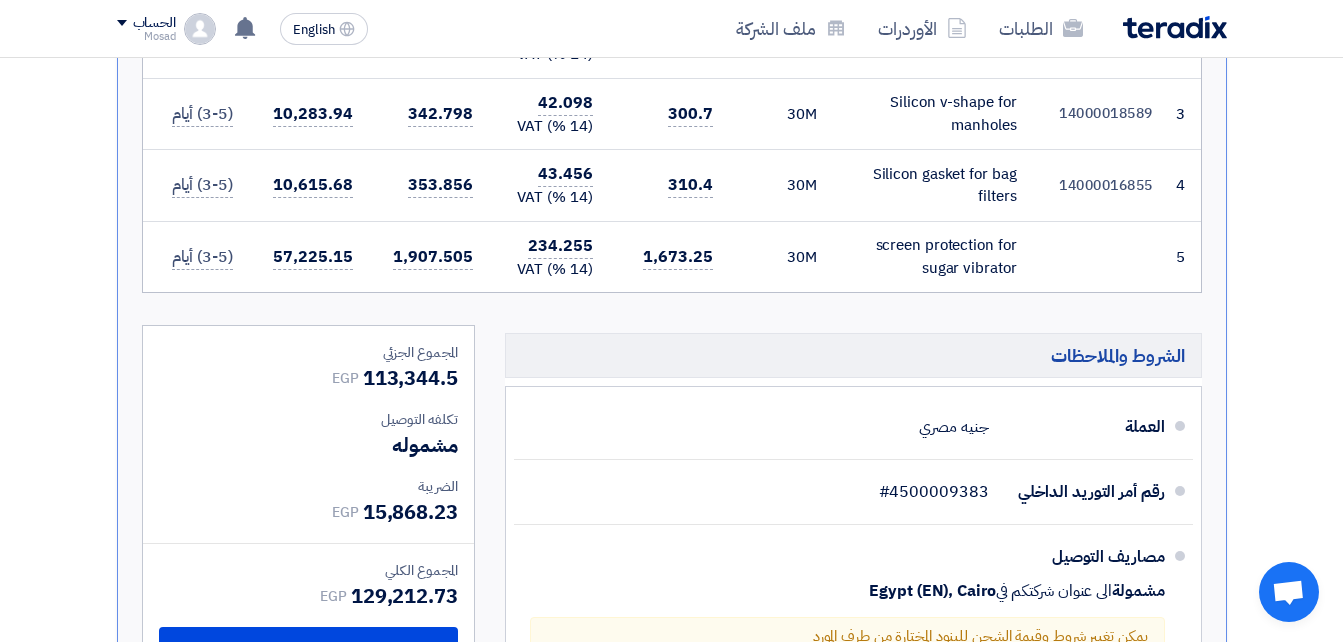 scroll, scrollTop: 800, scrollLeft: 0, axis: vertical 